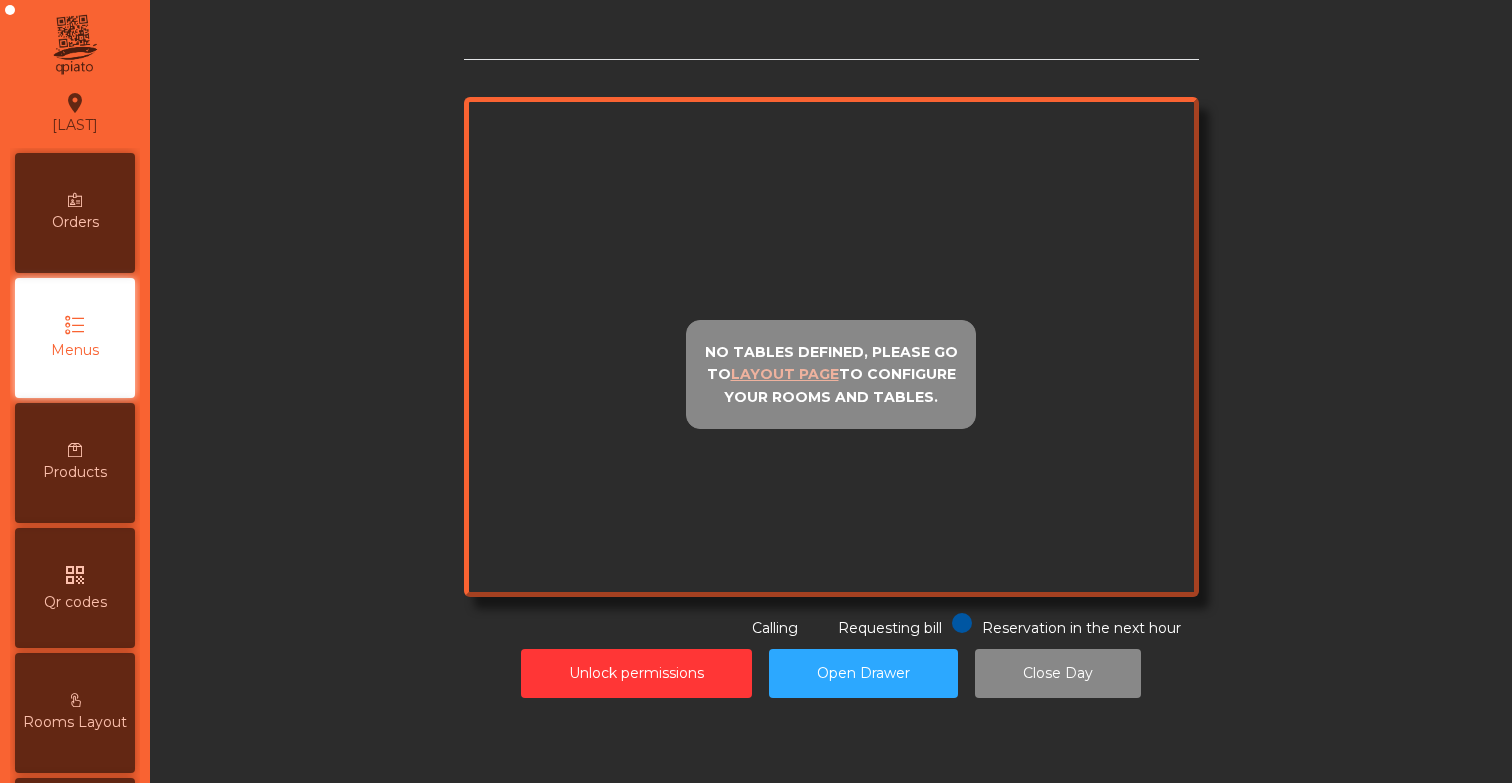 scroll, scrollTop: 0, scrollLeft: 0, axis: both 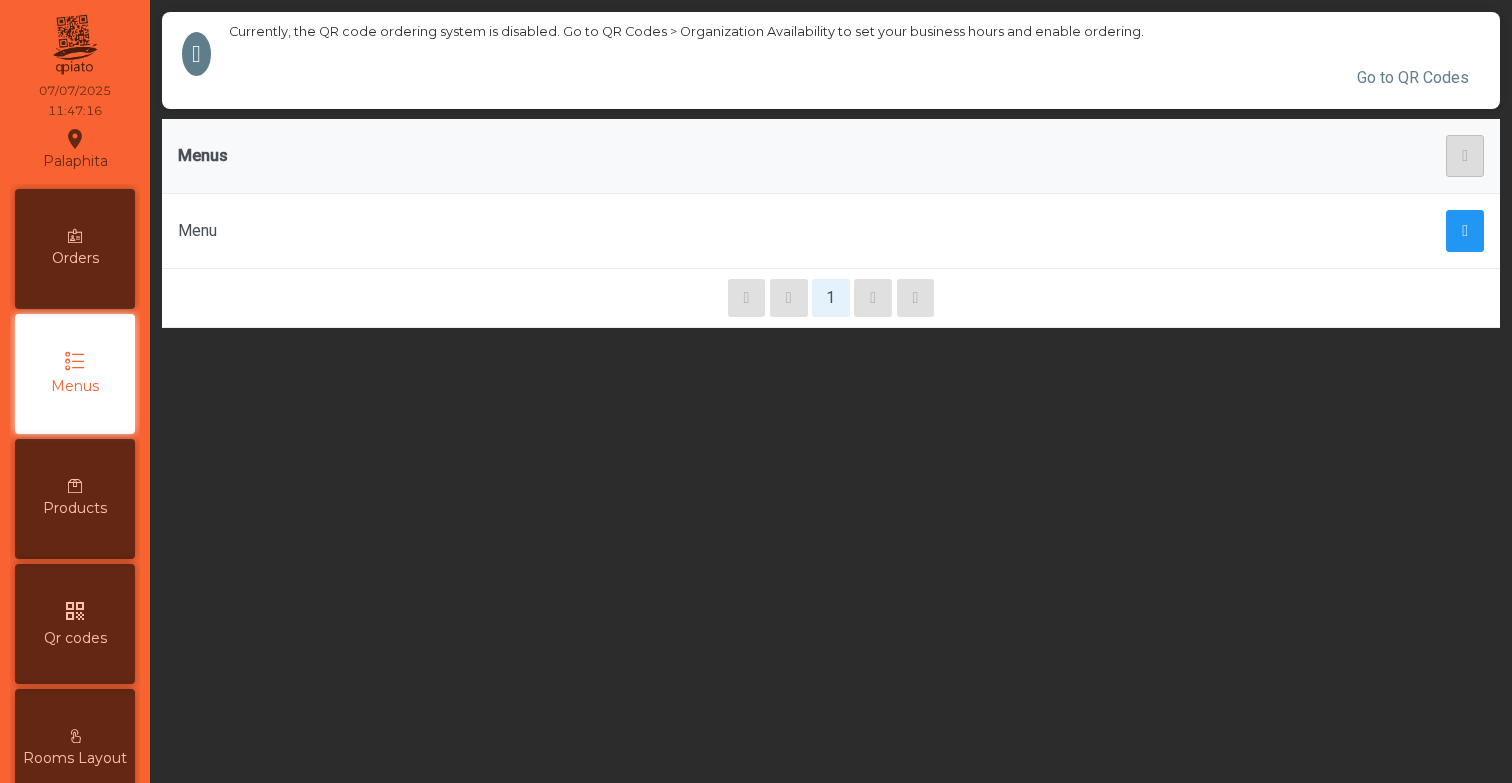 click on "Orders   Menus   Products  qr_code  Qr codes   Rooms Layout   Transactions   Info  exit_to_app  Logout" at bounding box center [75, 686] 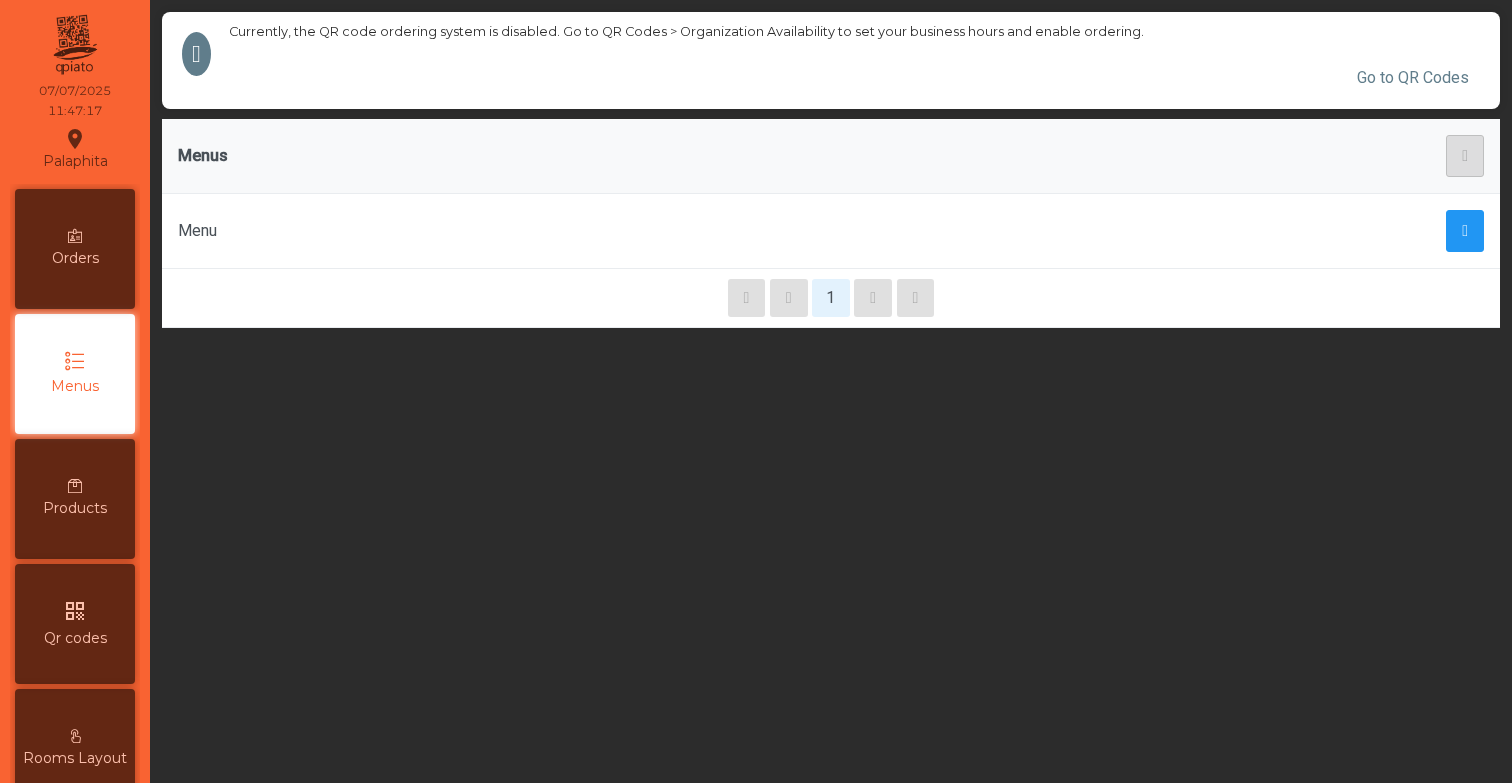 click on "Menus" at bounding box center [75, 386] 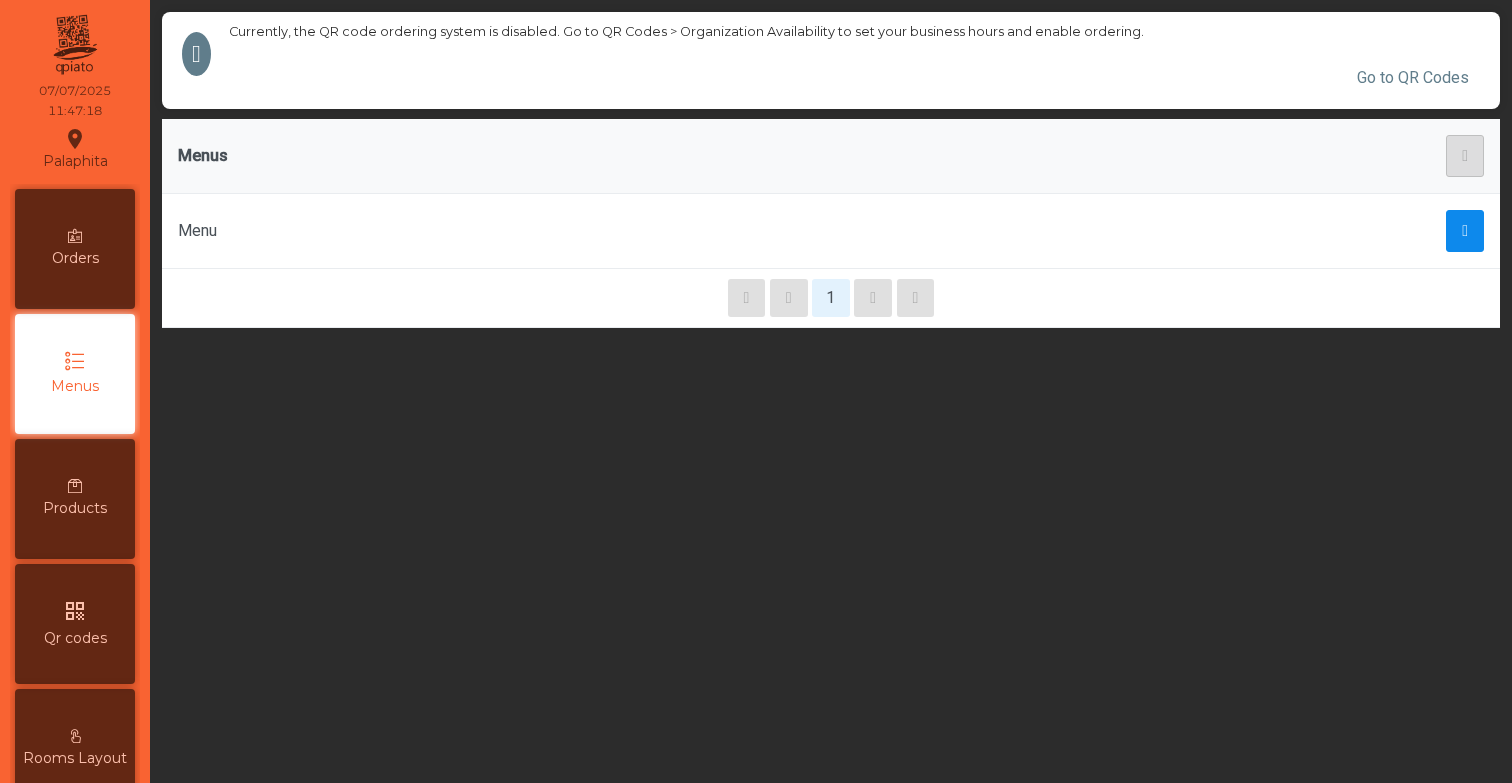 click at bounding box center (1465, 231) 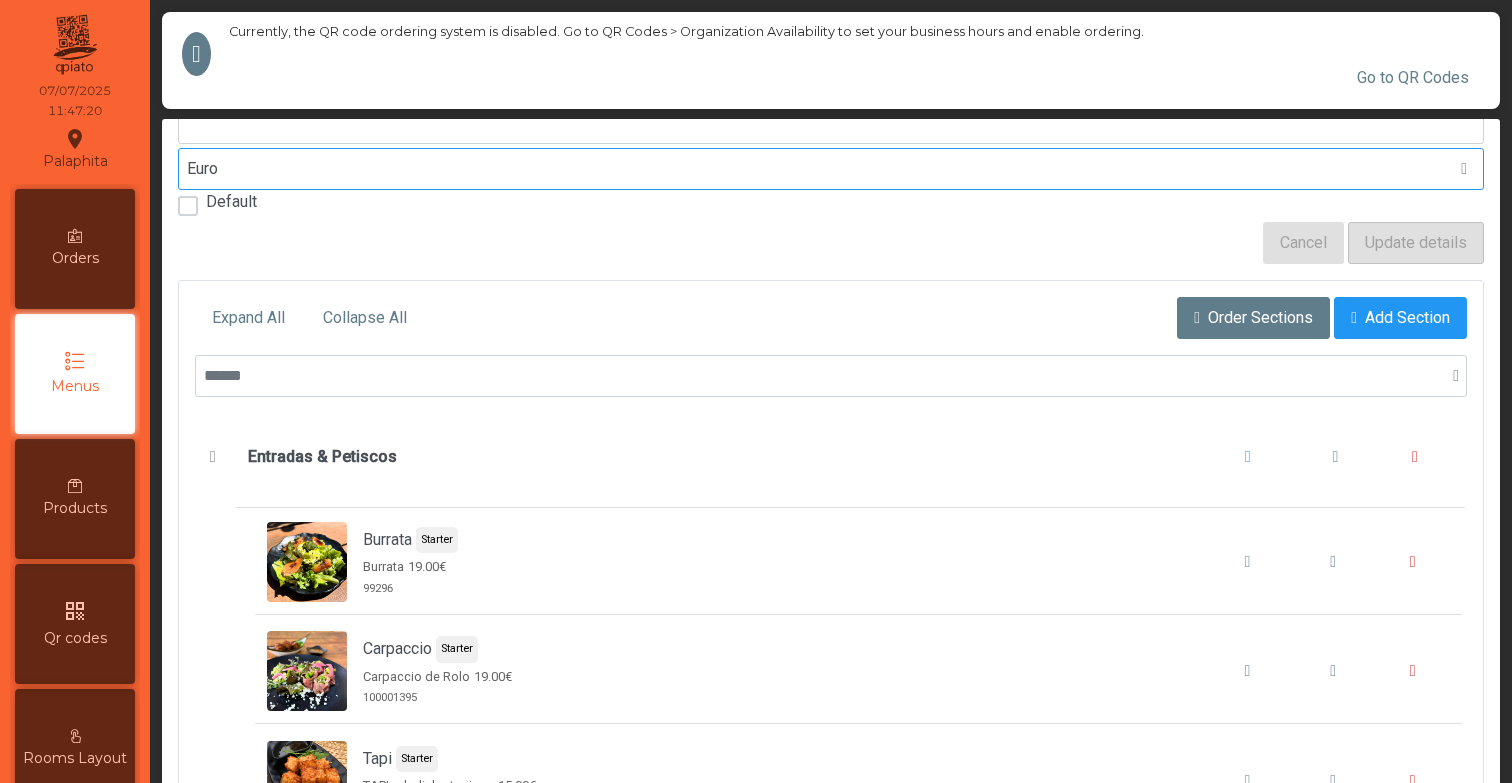 scroll, scrollTop: 275, scrollLeft: 0, axis: vertical 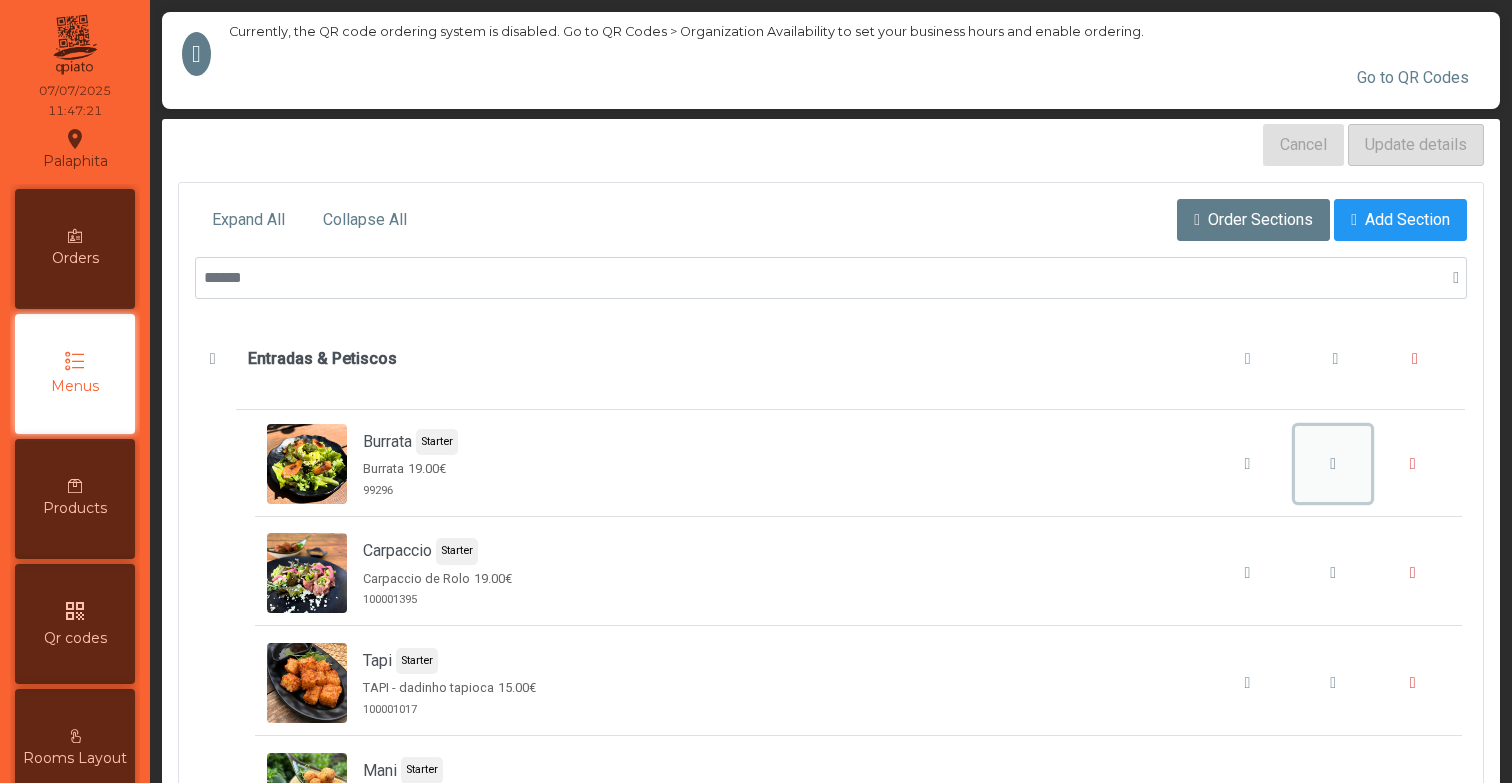 click at bounding box center (1333, 464) 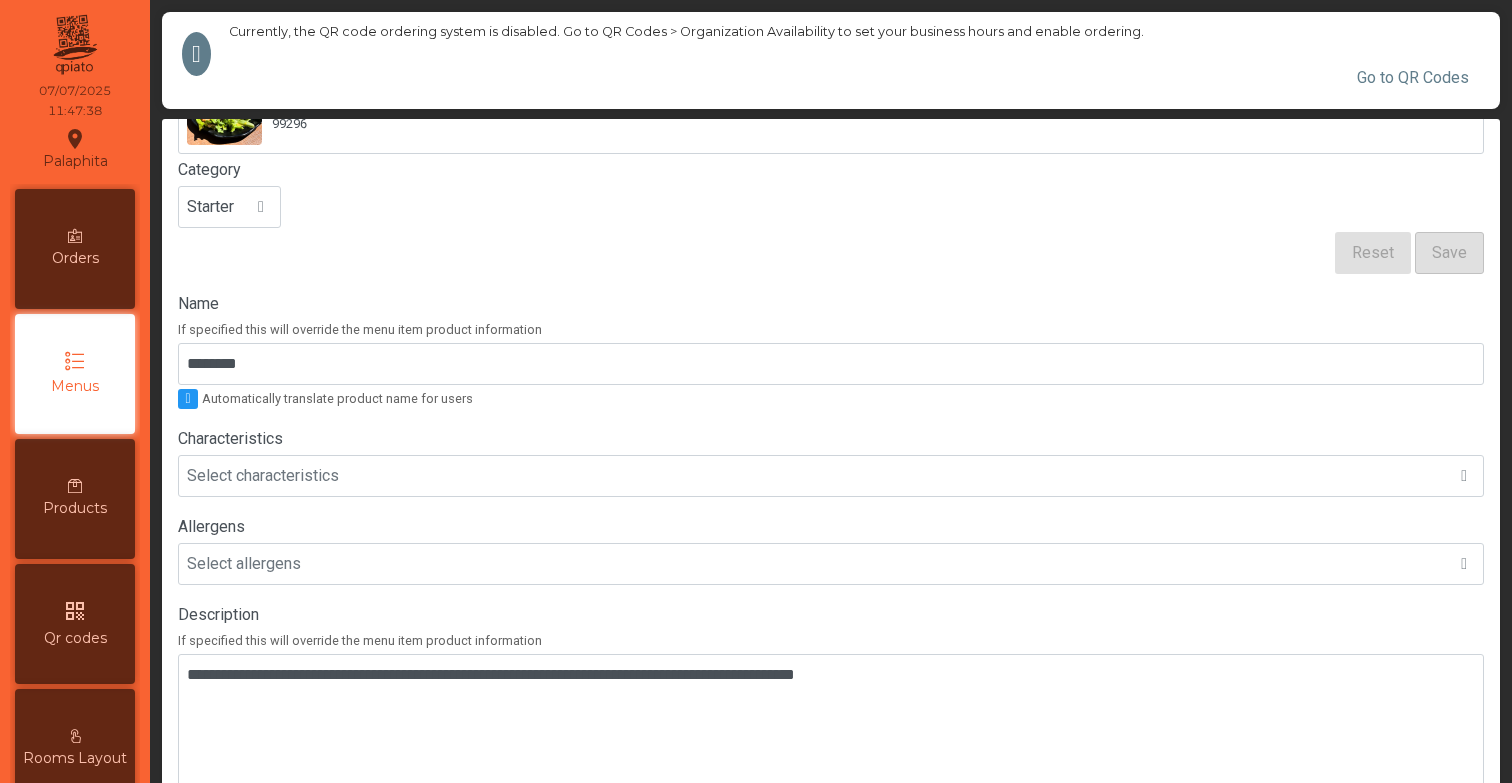 scroll, scrollTop: 0, scrollLeft: 0, axis: both 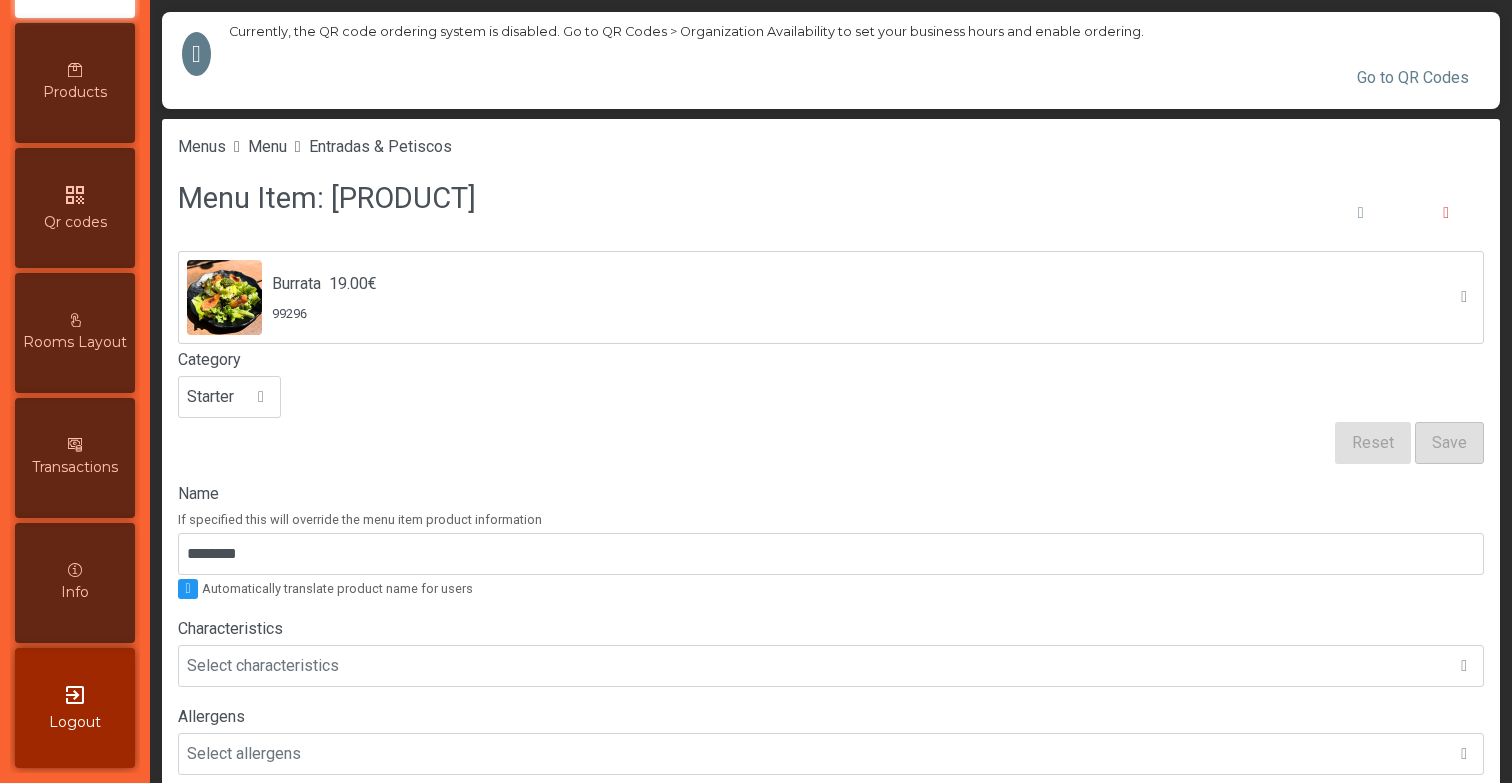 click at bounding box center (75, 445) 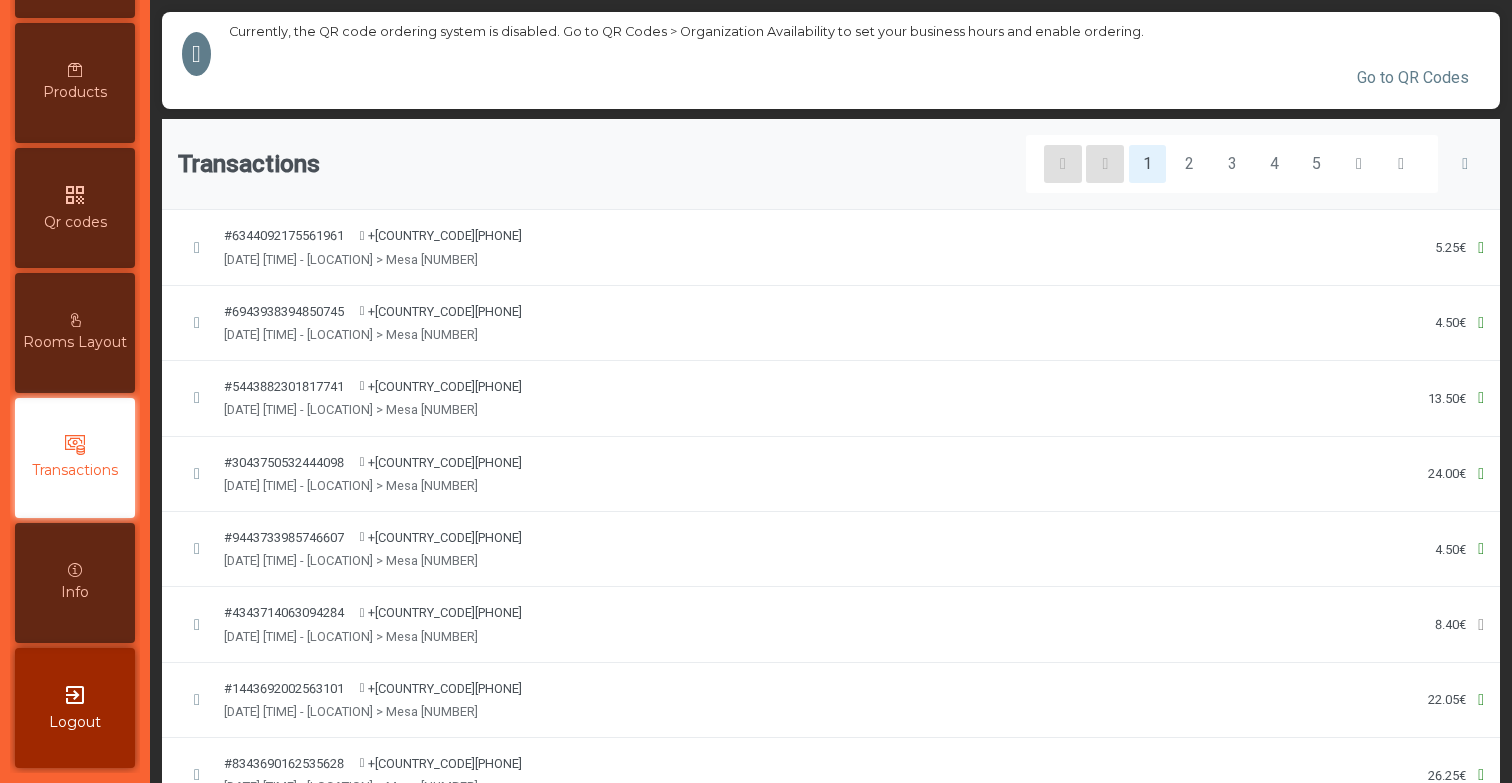 scroll, scrollTop: 0, scrollLeft: 0, axis: both 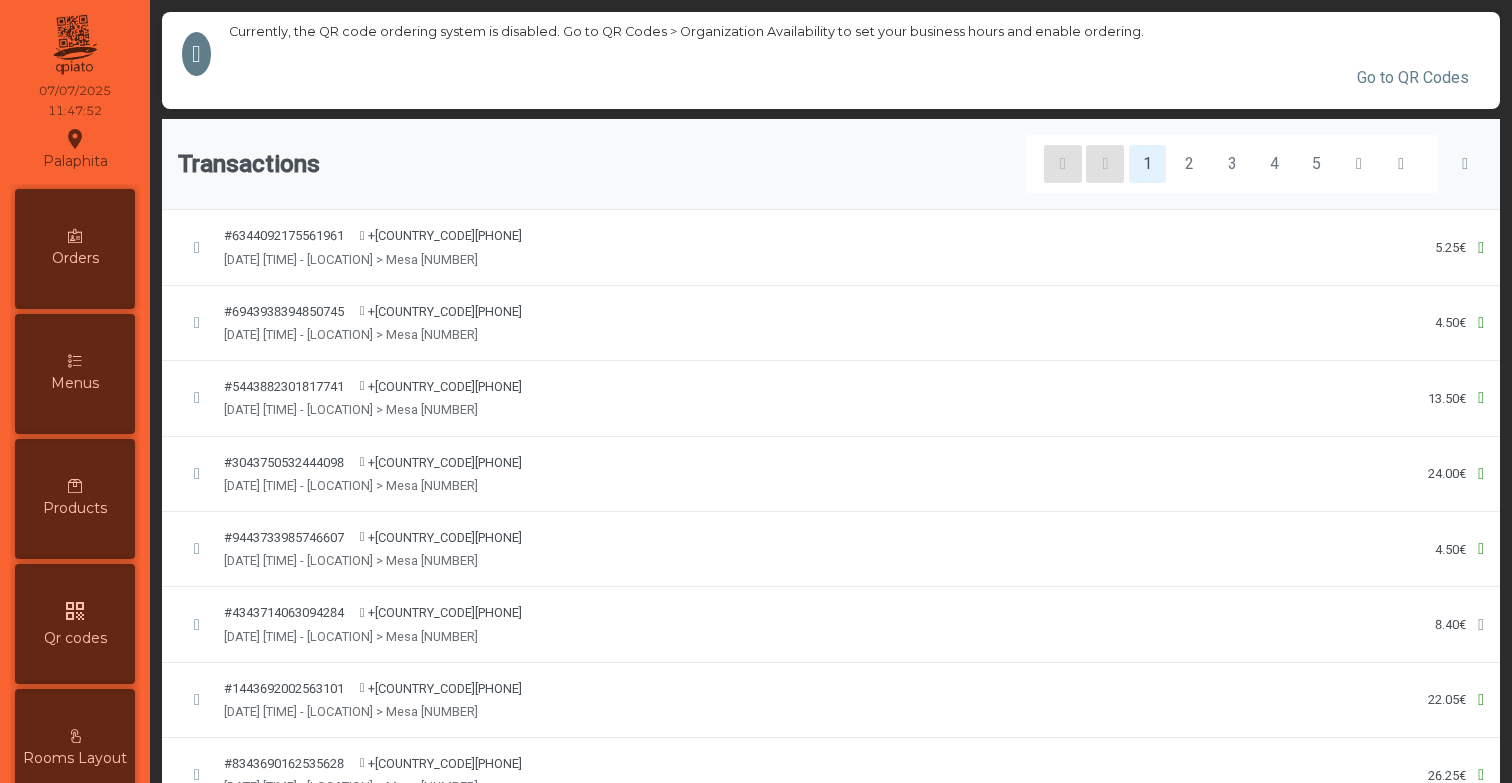 click on "Products" at bounding box center (75, 499) 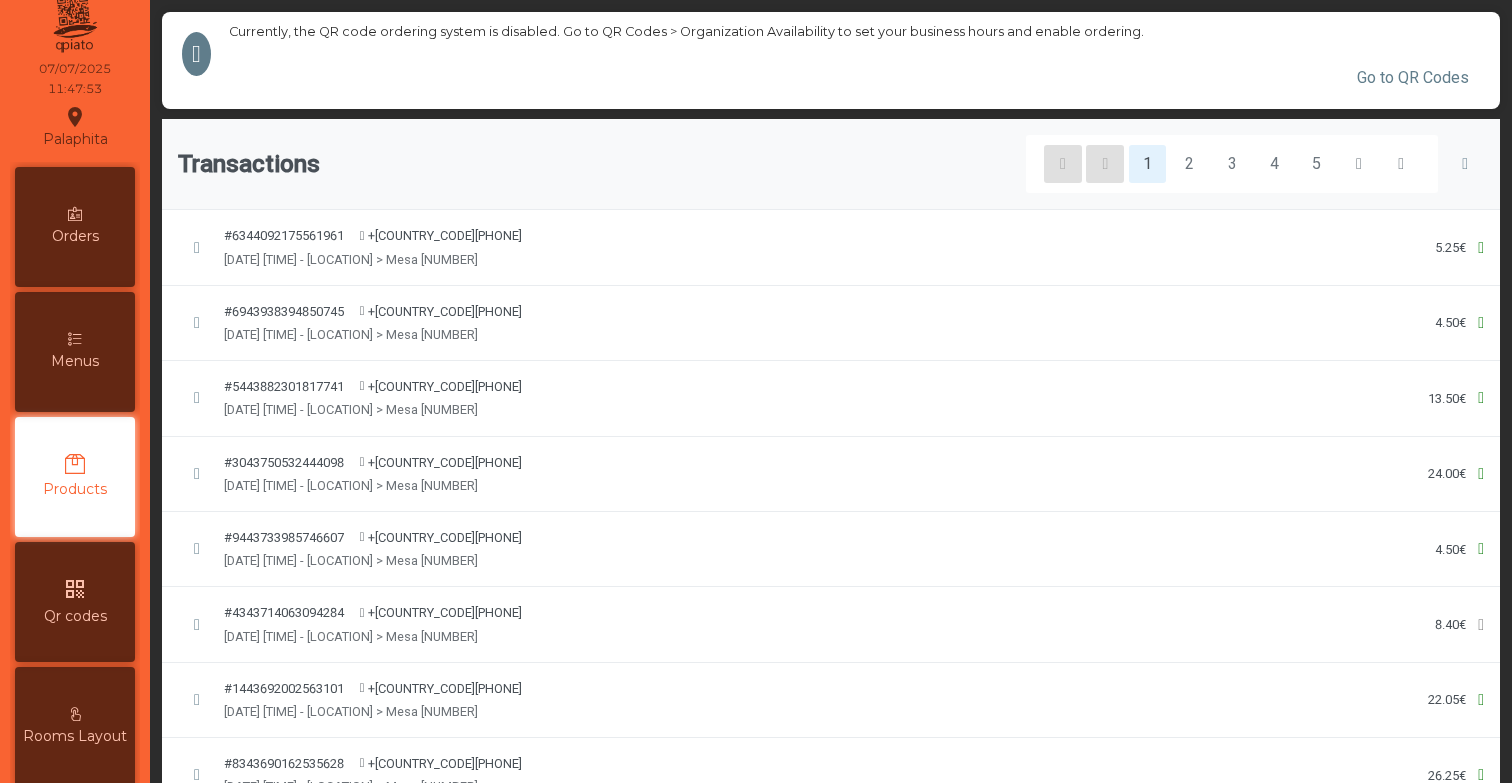 scroll, scrollTop: 107, scrollLeft: 0, axis: vertical 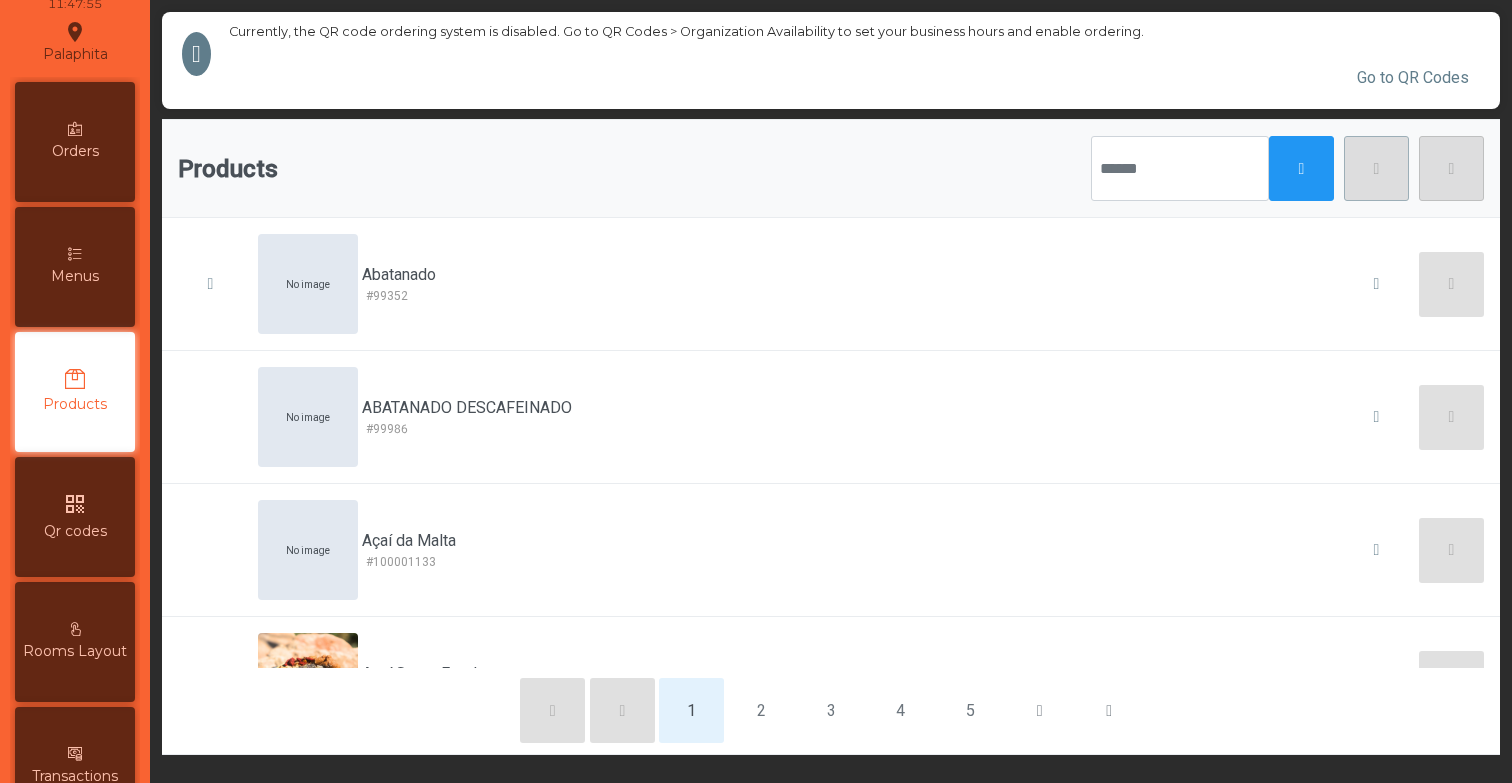 click on "Menus" at bounding box center [75, 267] 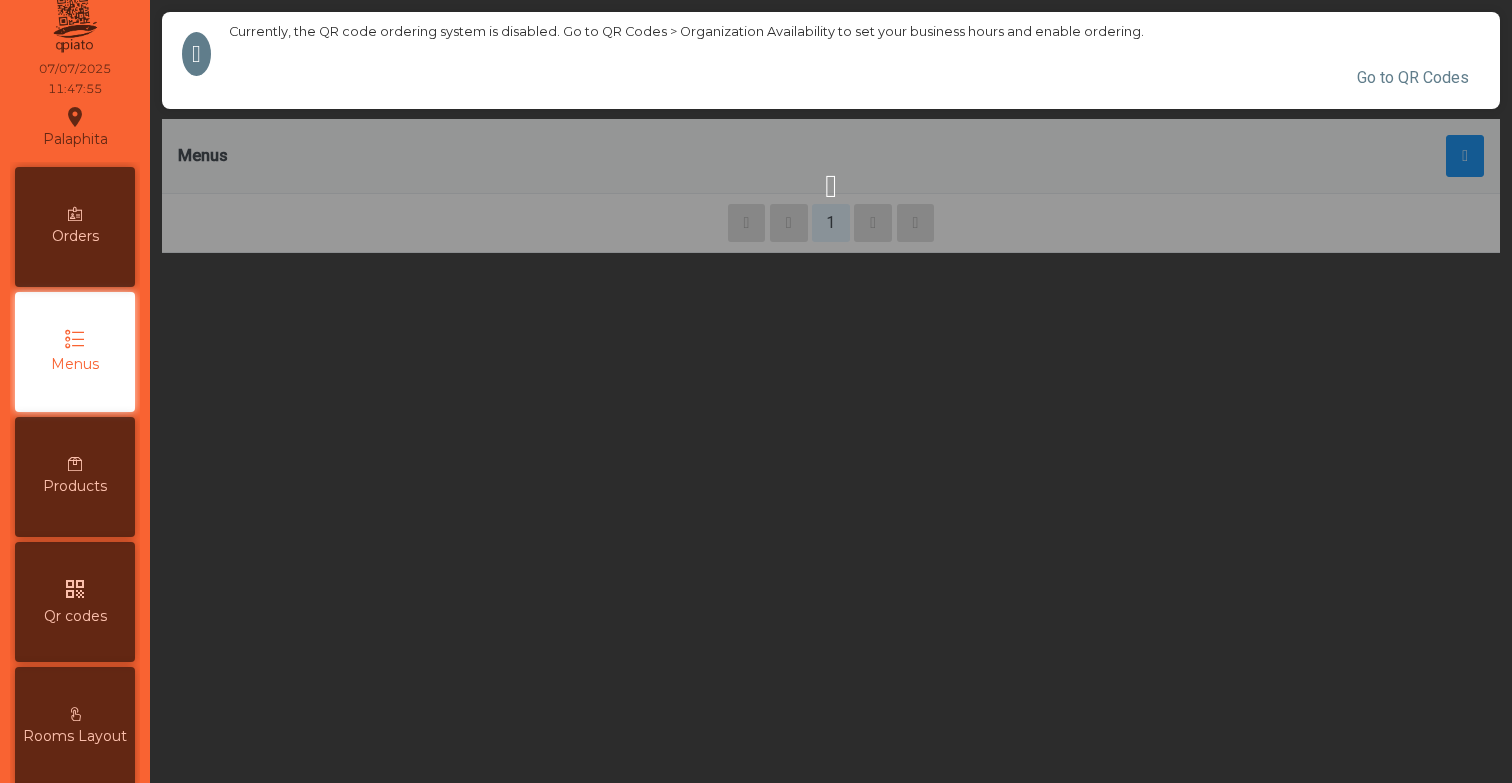 scroll, scrollTop: 0, scrollLeft: 0, axis: both 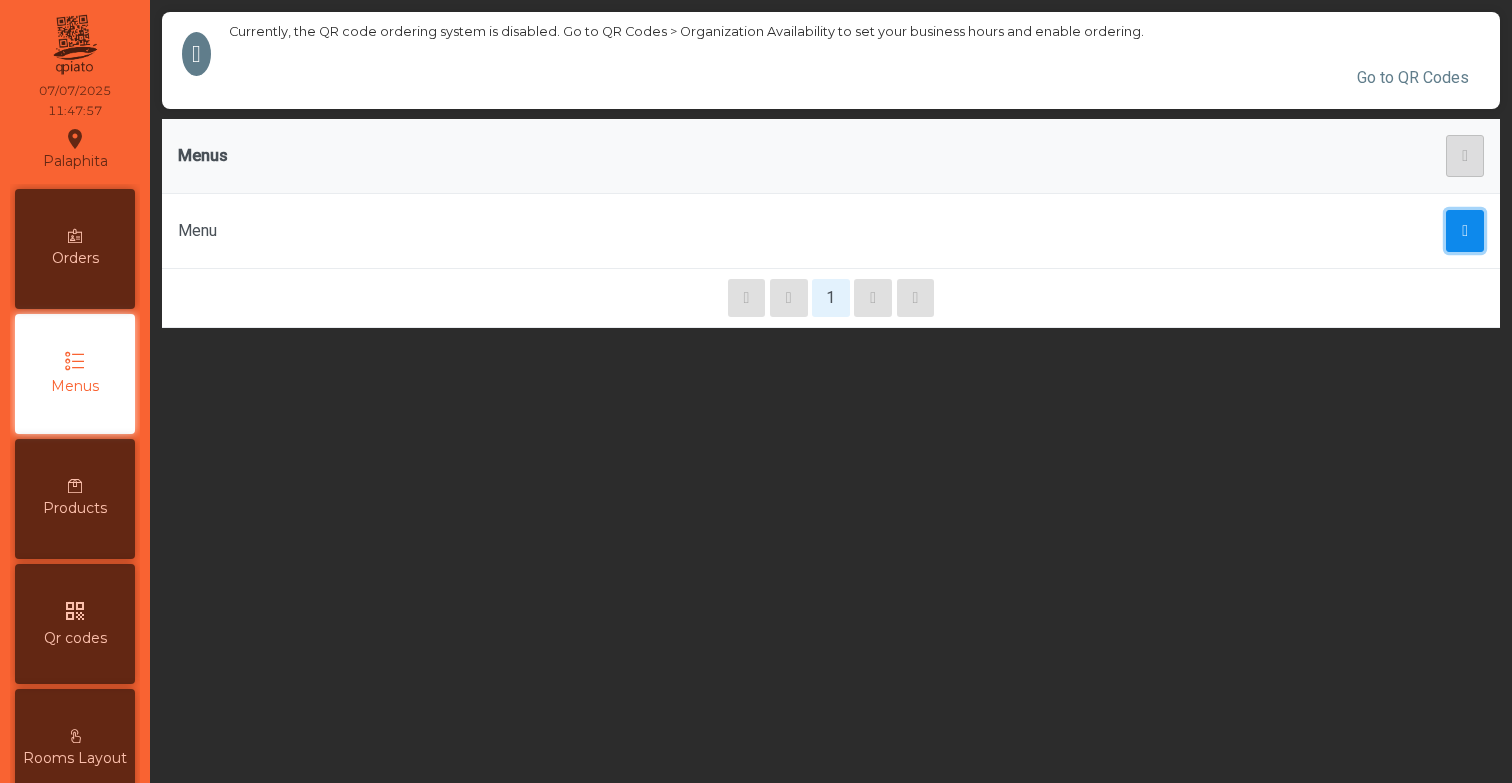 click at bounding box center (1465, 231) 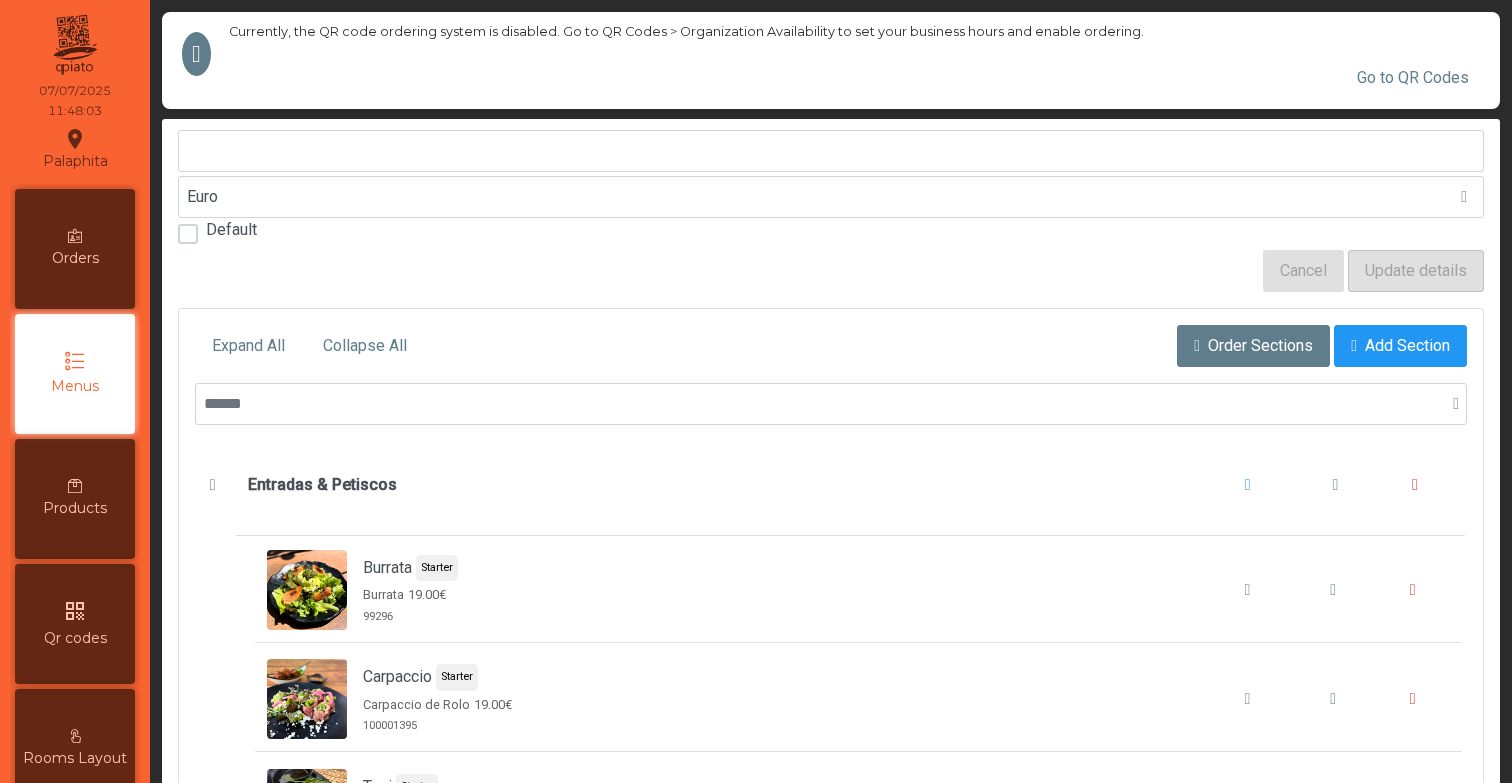 scroll, scrollTop: 373, scrollLeft: 0, axis: vertical 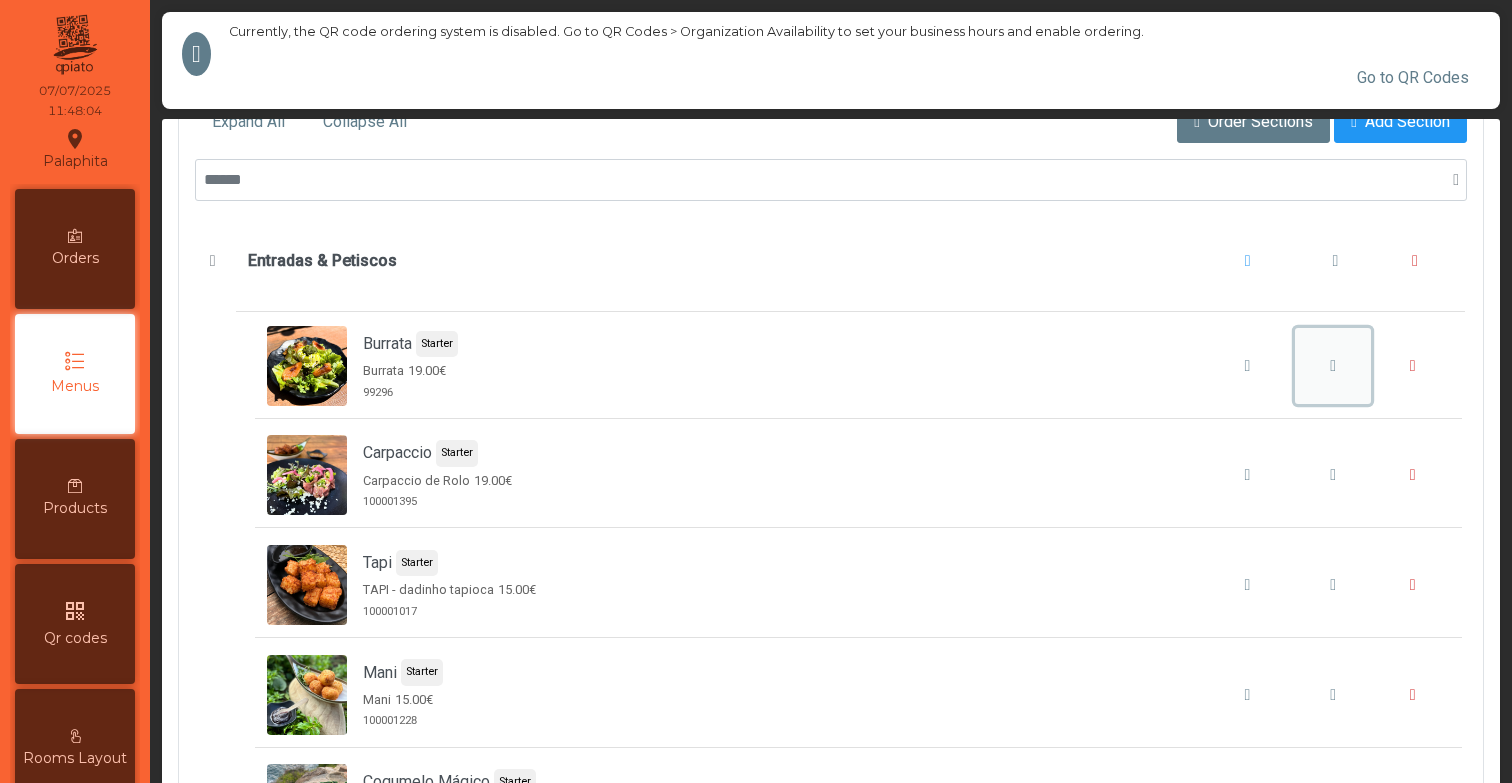 click at bounding box center [1333, 366] 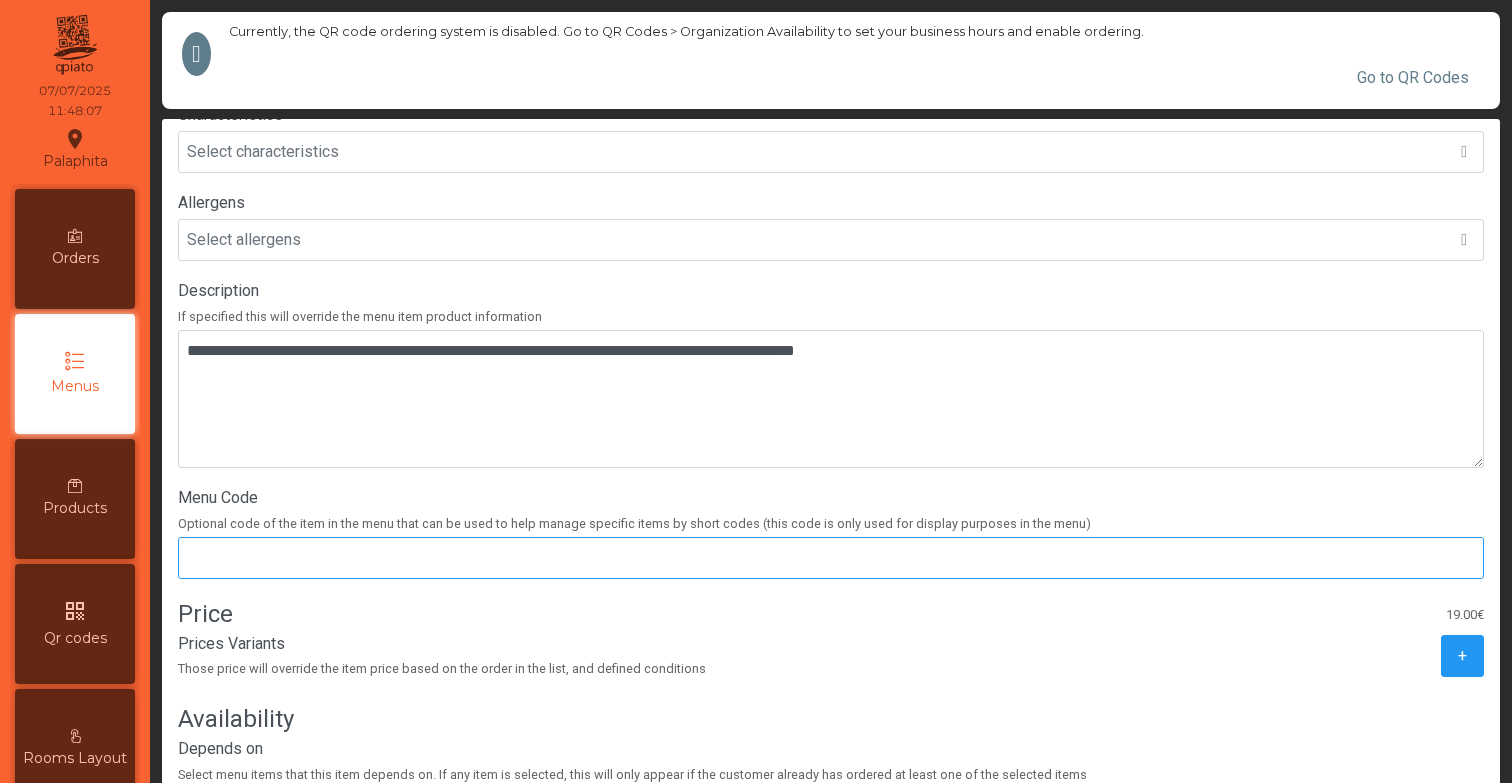 scroll, scrollTop: 574, scrollLeft: 0, axis: vertical 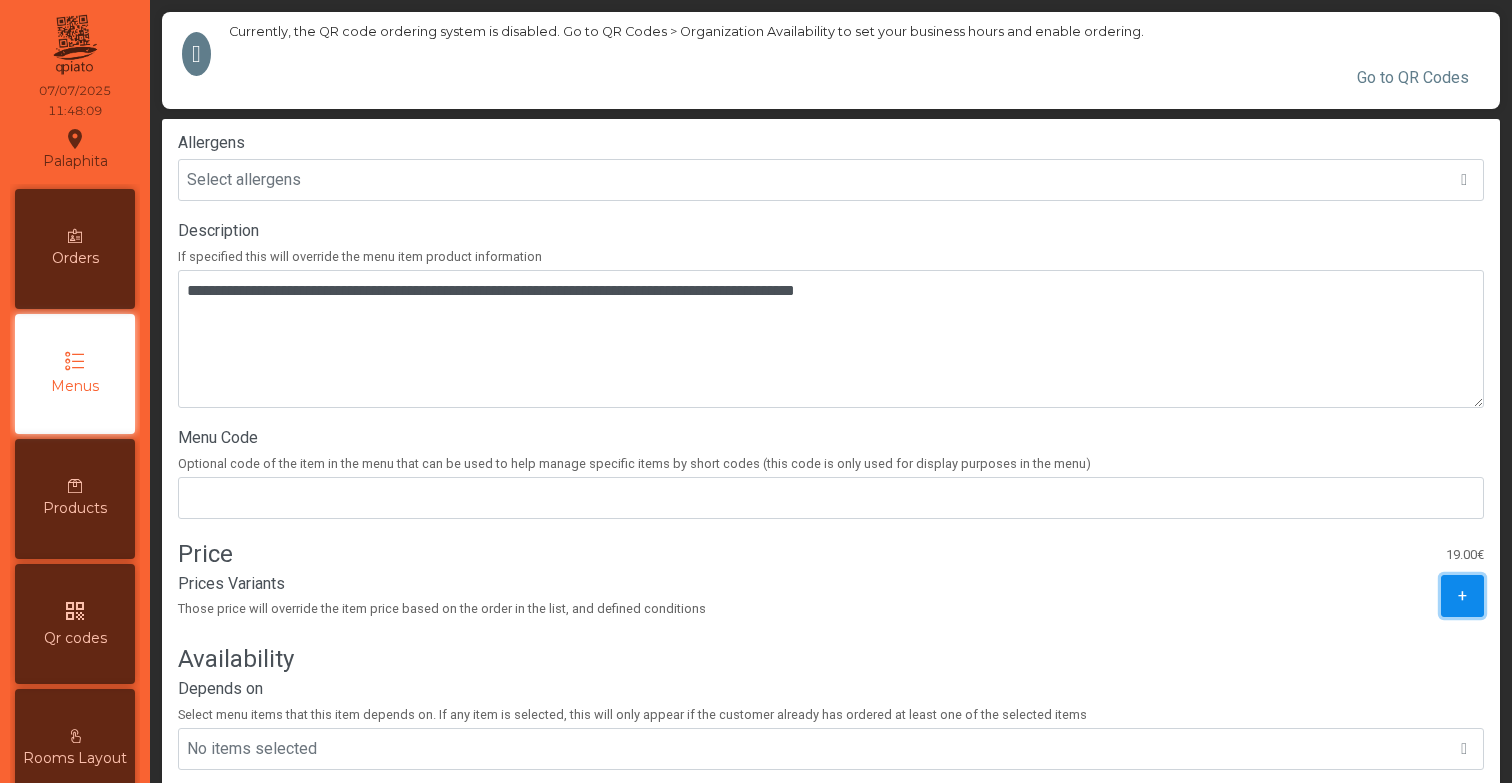 click on "+" at bounding box center (1462, 596) 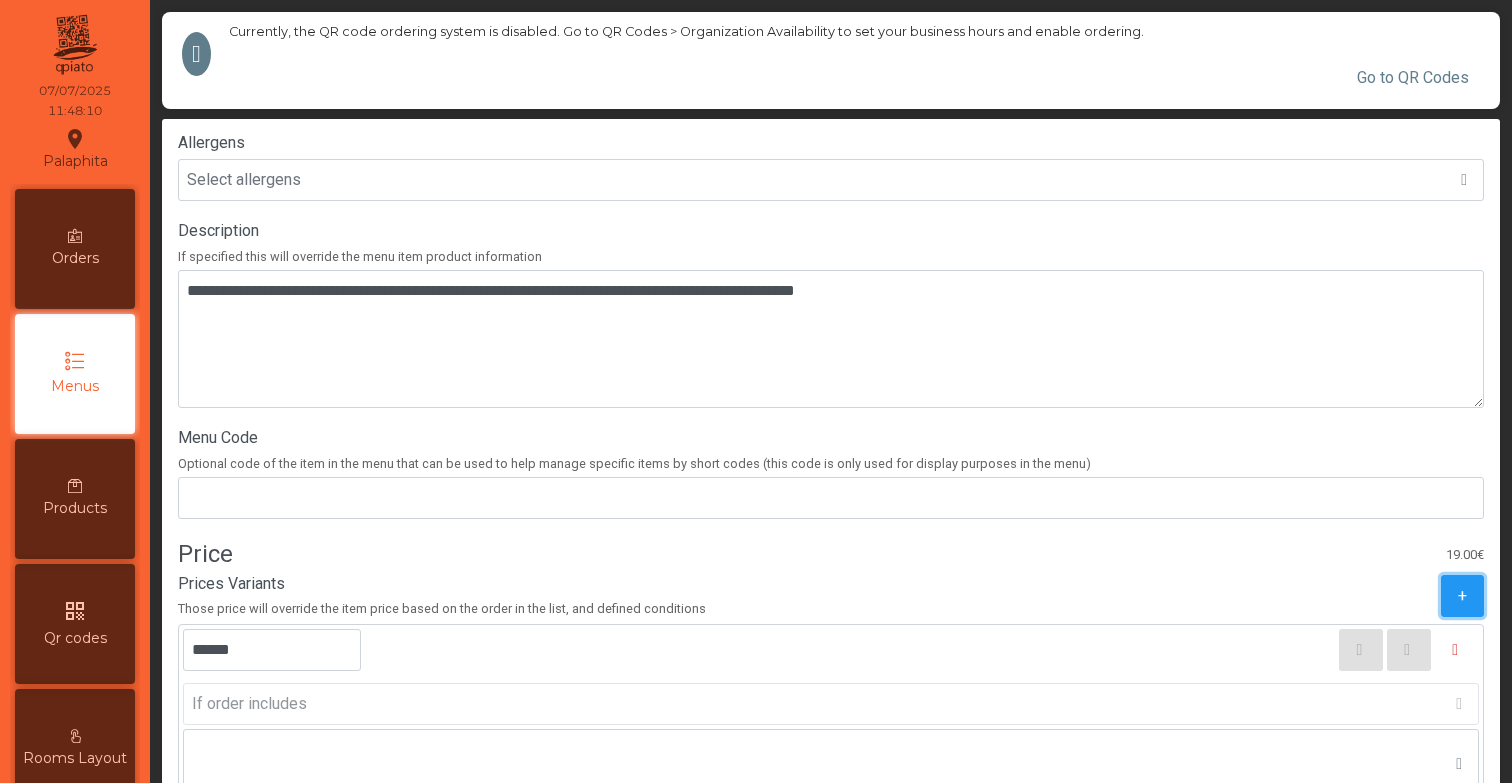 scroll, scrollTop: 754, scrollLeft: 0, axis: vertical 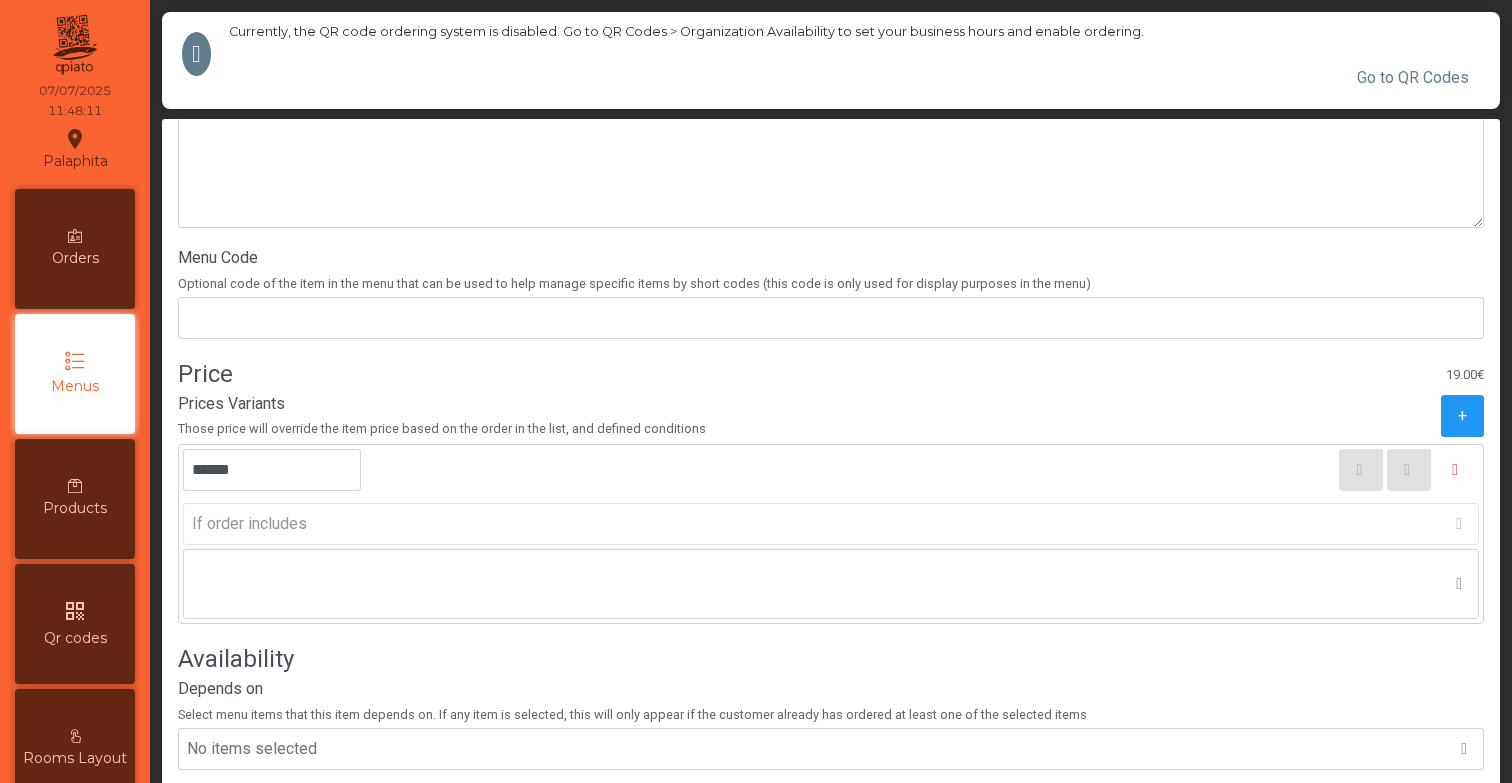 click on "If order includes" at bounding box center [831, 524] 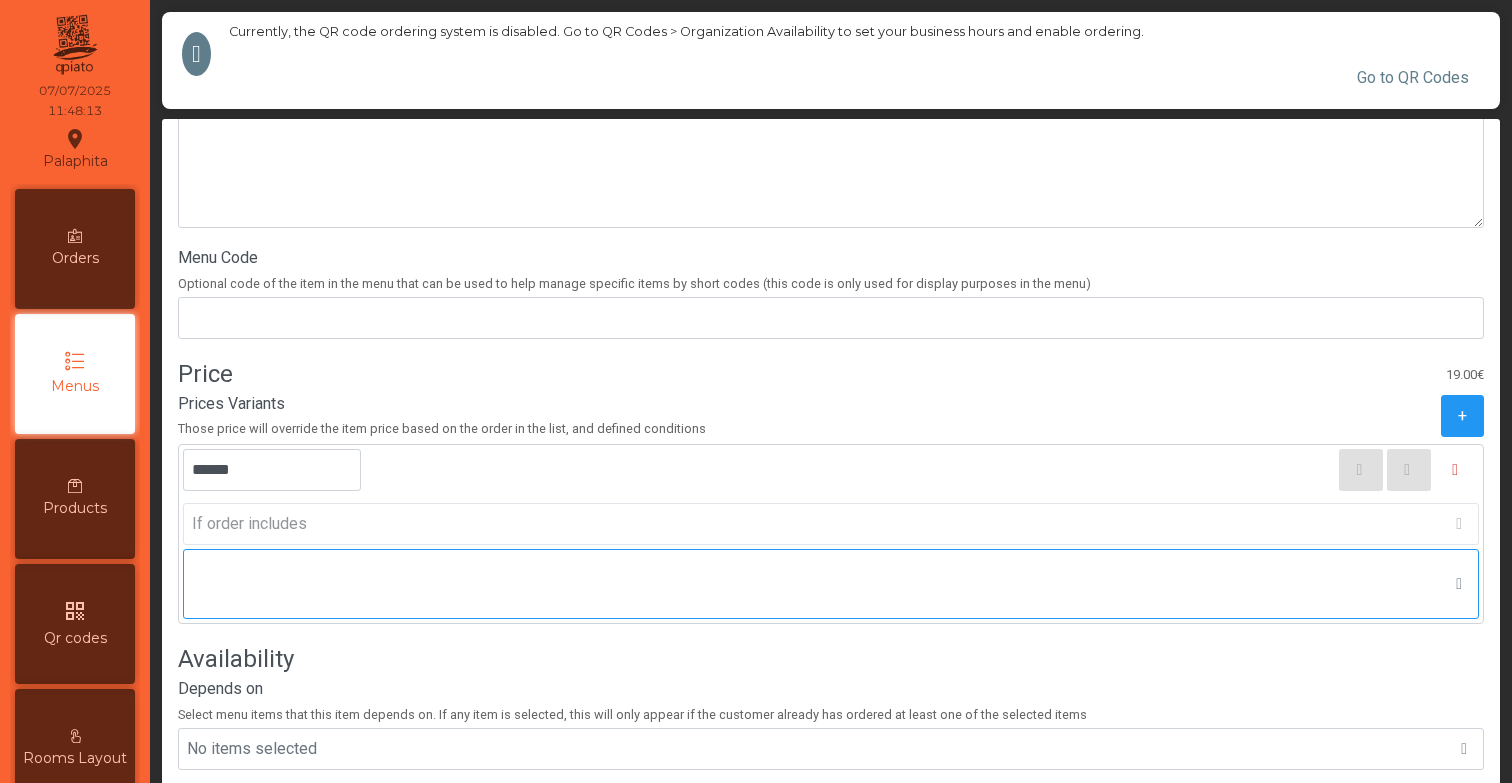 click on "No items selected" at bounding box center (812, 584) 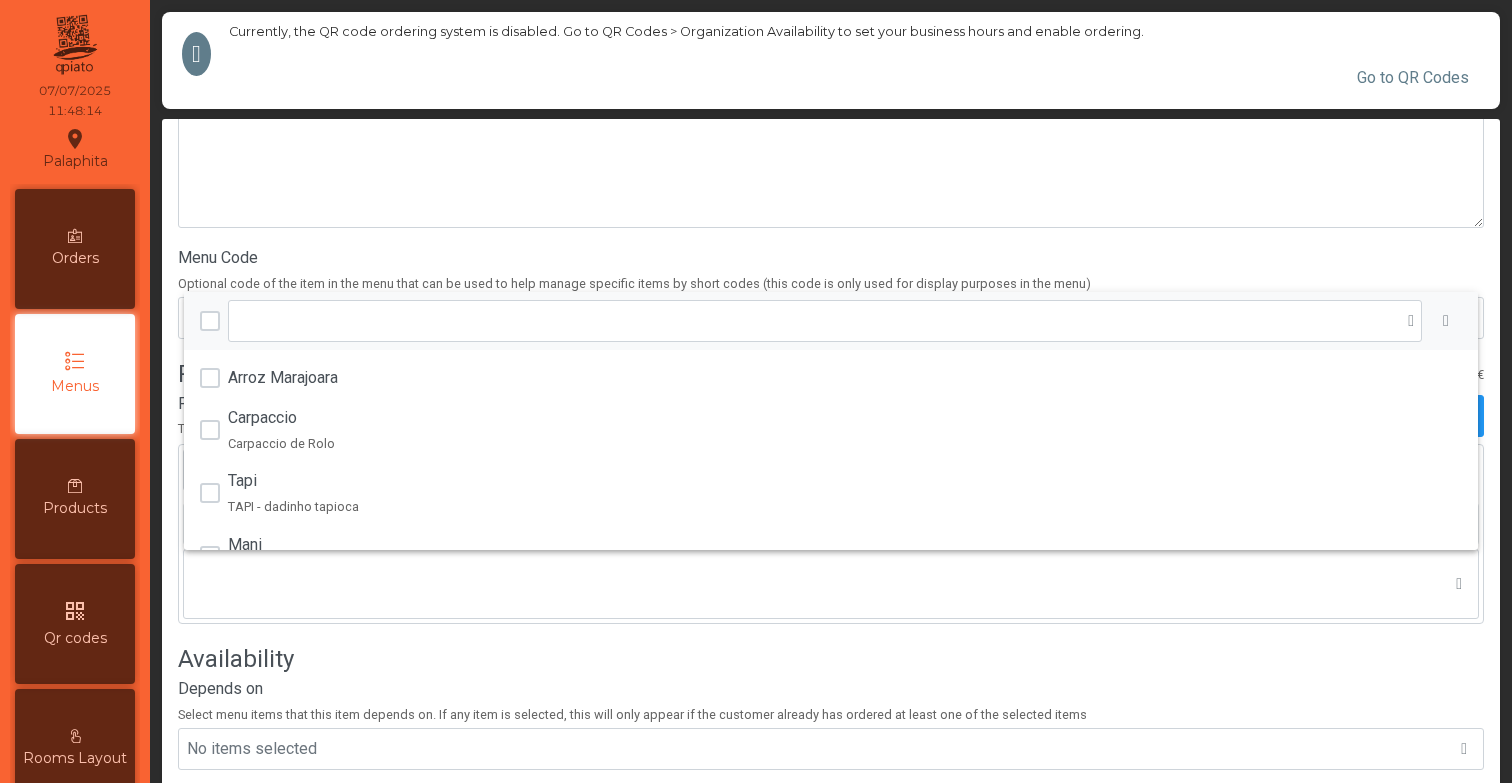 click on "Name If specified this will override the menu item product information ******* Automatically translate product name for users Characteristics Select characteristics Allergens Select allergens Description If specified this will override the menu item product information Menu Code Optional code of the item in the menu that can be used to help manage specific items by short codes (this code is only used for display purposes in the menu) Price 19.00€ Prices Variants Those price will override the item price based on the order in the list, and defined conditions + ****** If order includes No items selected Arroz Marajoara Carpaccio Carpaccio de Rolo Tapi TAPI - dadinho tapioca Mani Mani Cogumelo Mágico Cogumelos Mágicos Salada do Pala Salada do Pala Queijo na Brasa QUEIJO NA BRASA Batata Ourém Batata Ourém Pica-pau de Camarão Pica-Pau Camarão Pica-pau de Polvo Pica-Pau de Polvo Pica-pau de Lombo Pica-Pau de Lombo Couvert Couvert" at bounding box center [831, 279] 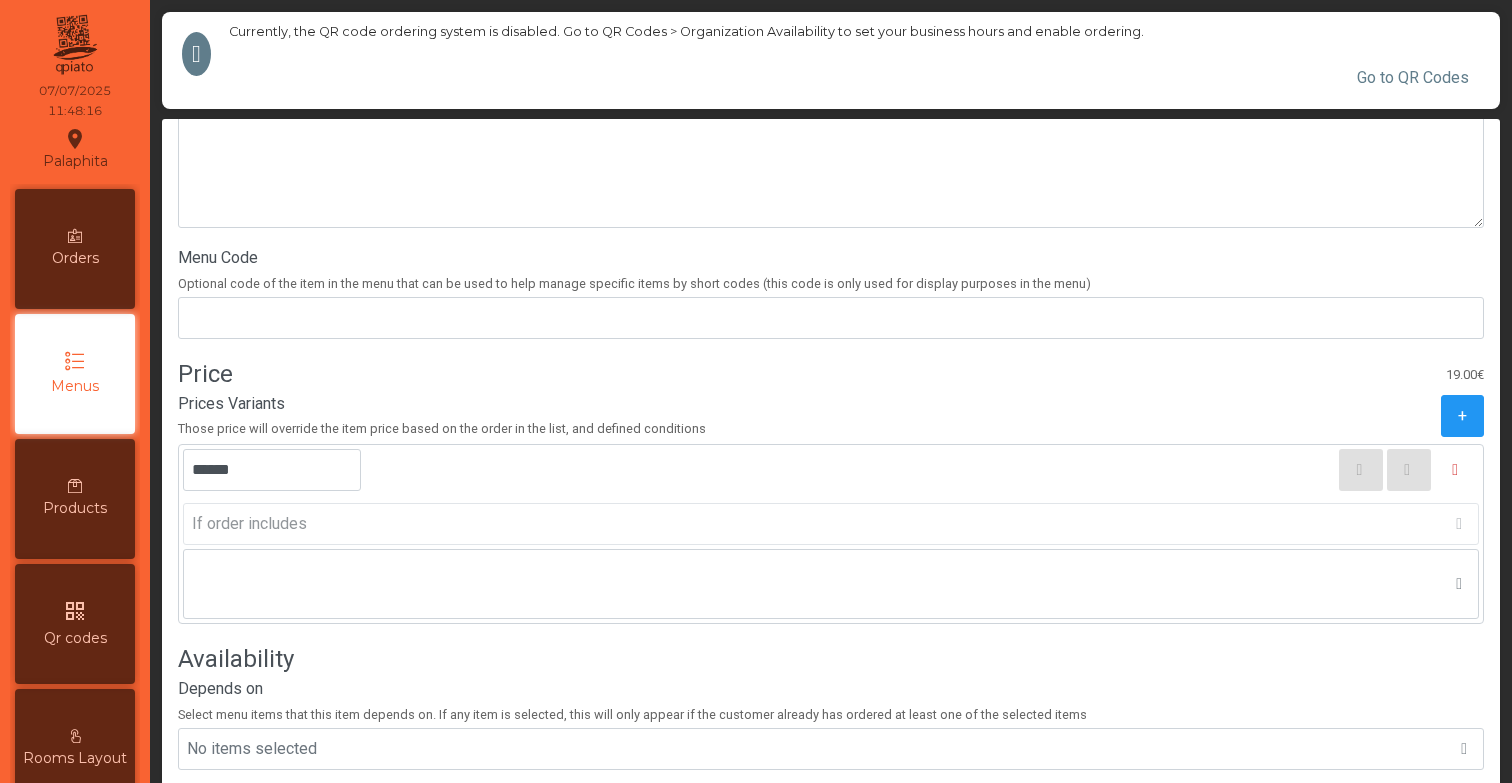 click on "If order includes" at bounding box center [831, 524] 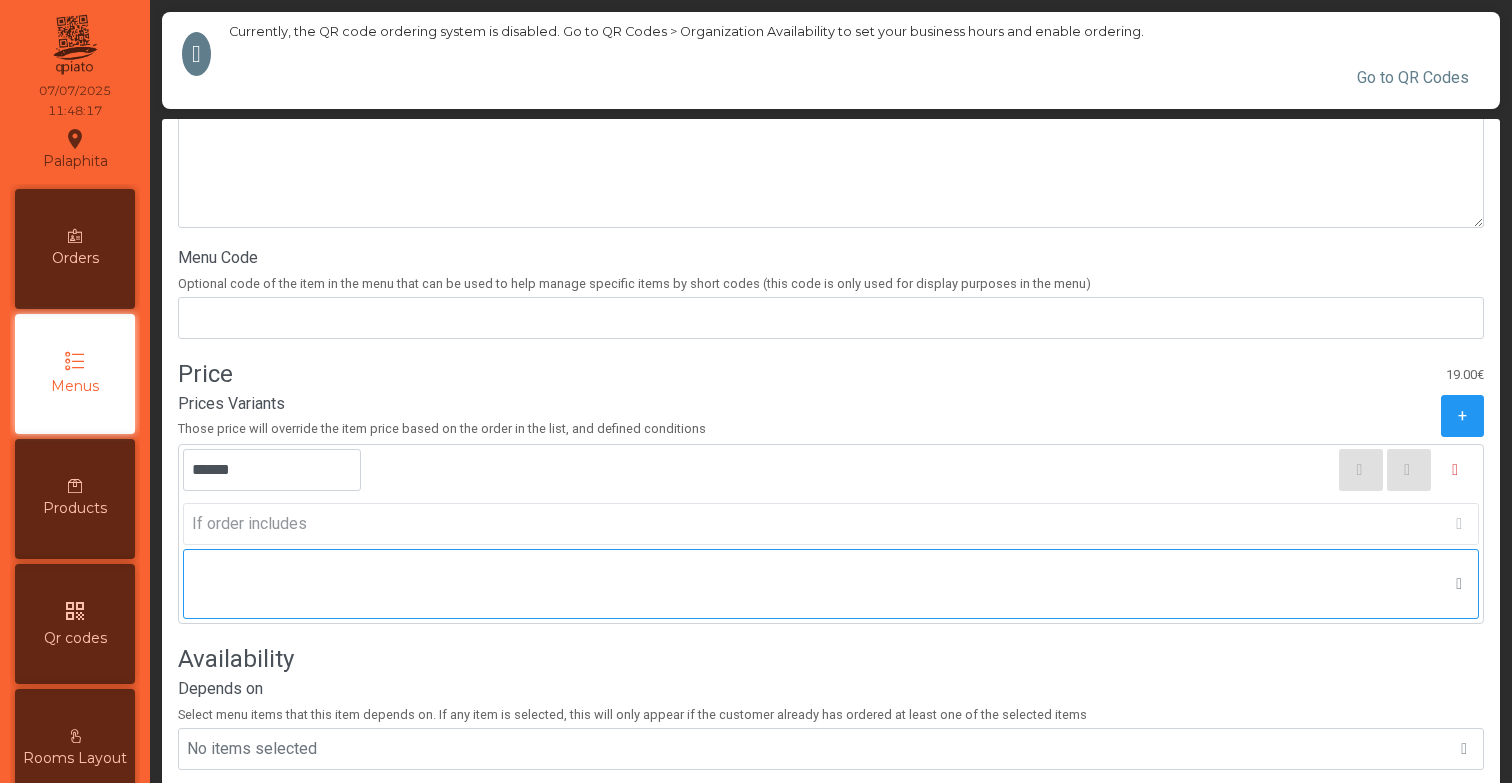 click on "No items selected" at bounding box center [812, 584] 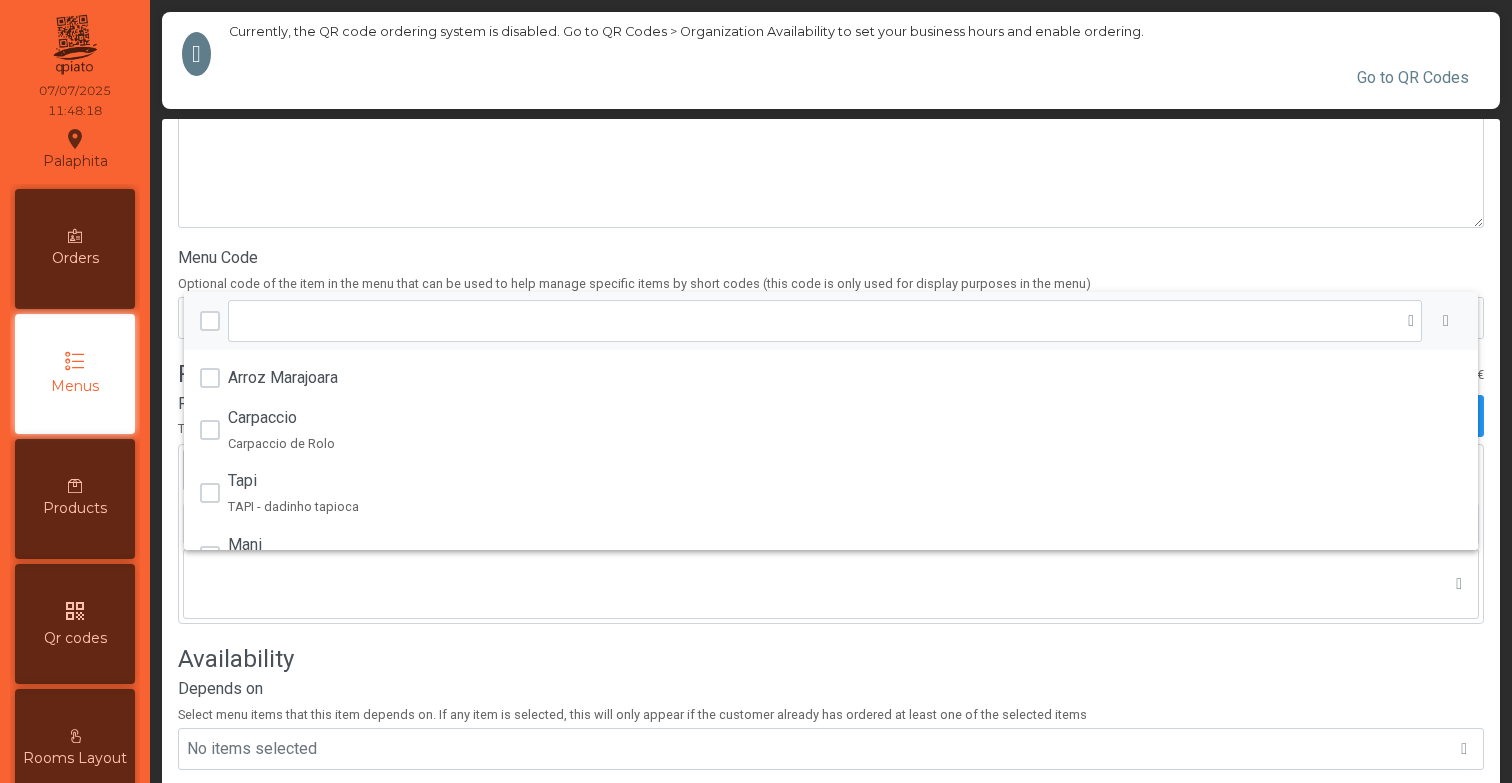 click on "Name If specified this will override the menu item product information ******* Automatically translate product name for users Characteristics Select characteristics Allergens Select allergens Description If specified this will override the menu item product information Menu Code Optional code of the item in the menu that can be used to help manage specific items by short codes (this code is only used for display purposes in the menu) Price 19.00€ Prices Variants Those price will override the item price based on the order in the list, and defined conditions + ****** If order includes No items selected Arroz Marajoara Carpaccio Carpaccio de Rolo Tapi TAPI - dadinho tapioca Mani Mani Cogumelo Mágico Cogumelos Mágicos Salada do Pala Salada do Pala Queijo na Brasa QUEIJO NA BRASA Batata Ourém Batata Ourém Pica-pau de Camarão Pica-Pau Camarão Pica-pau de Polvo Pica-Pau de Polvo Pica-pau de Lombo Pica-Pau de Lombo Couvert Couvert" at bounding box center [831, 279] 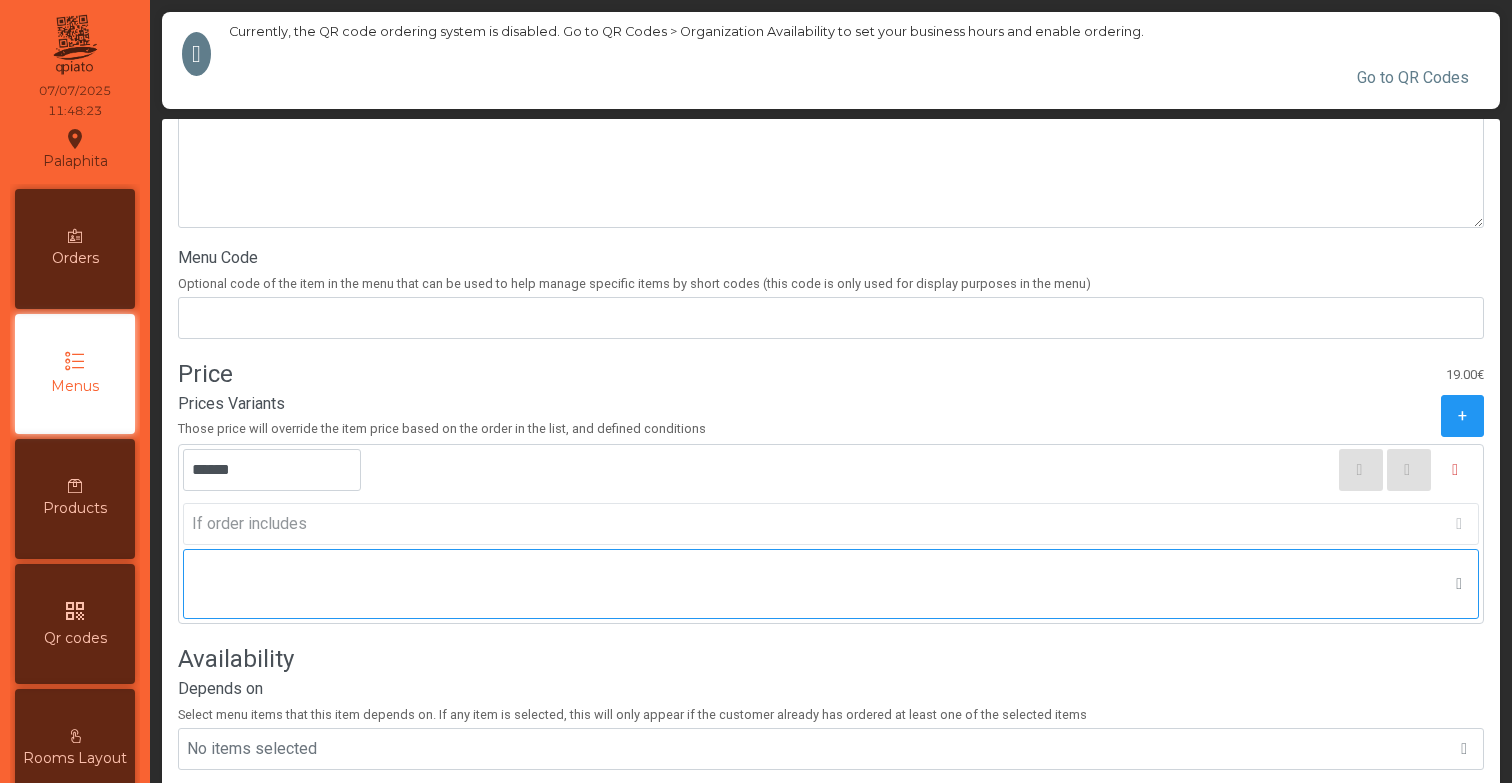 click on "No items selected" at bounding box center [812, 584] 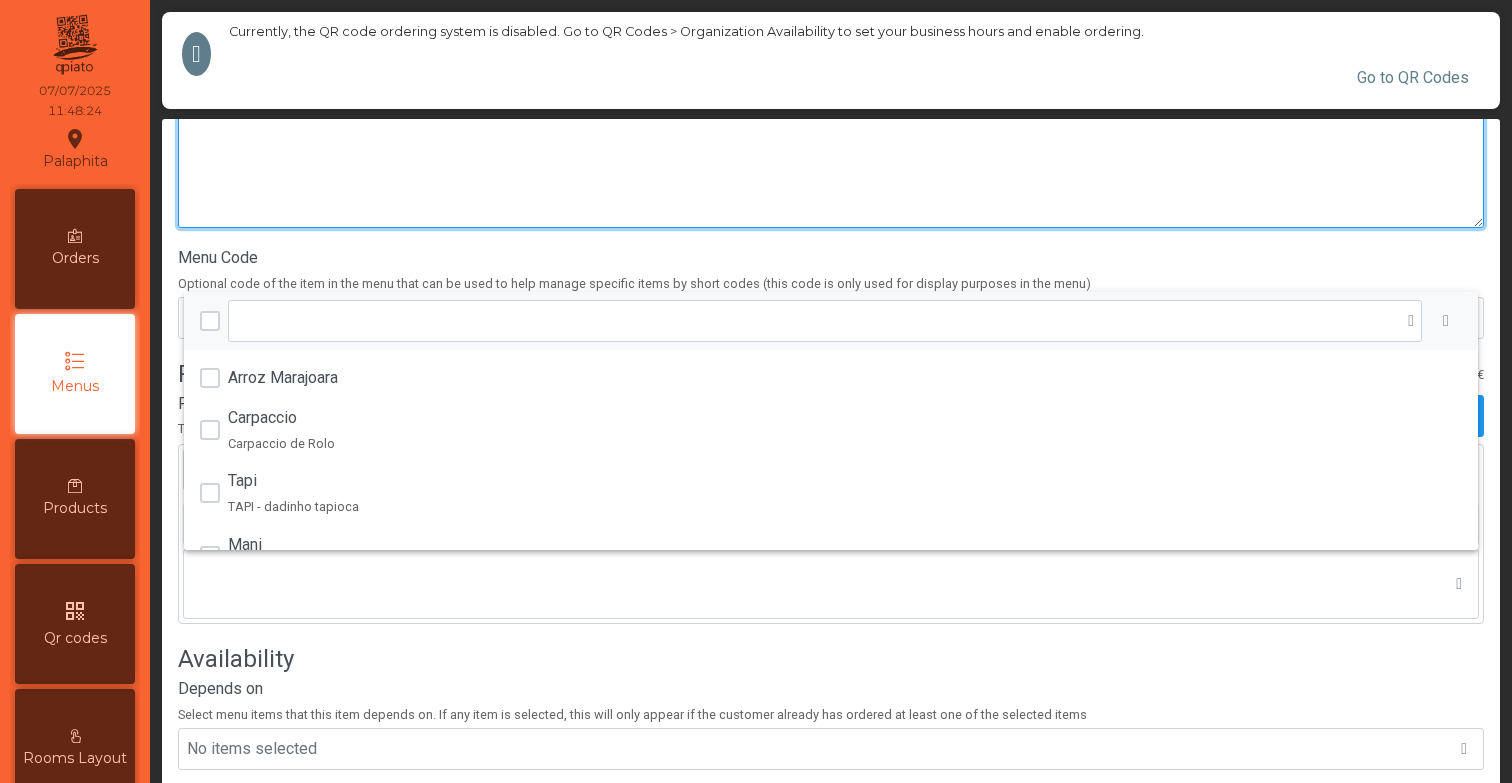 click at bounding box center [831, 159] 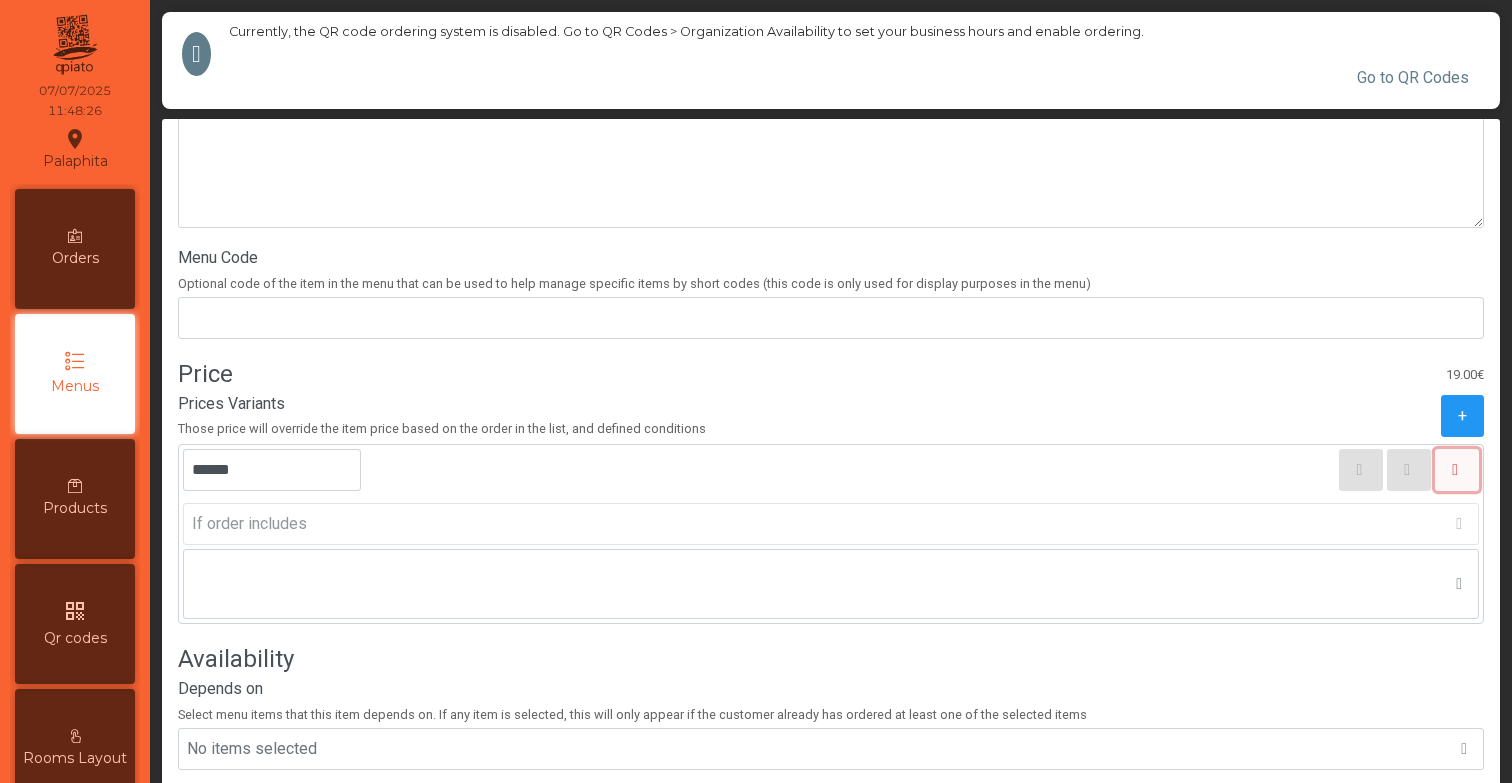 click at bounding box center (1455, 470) 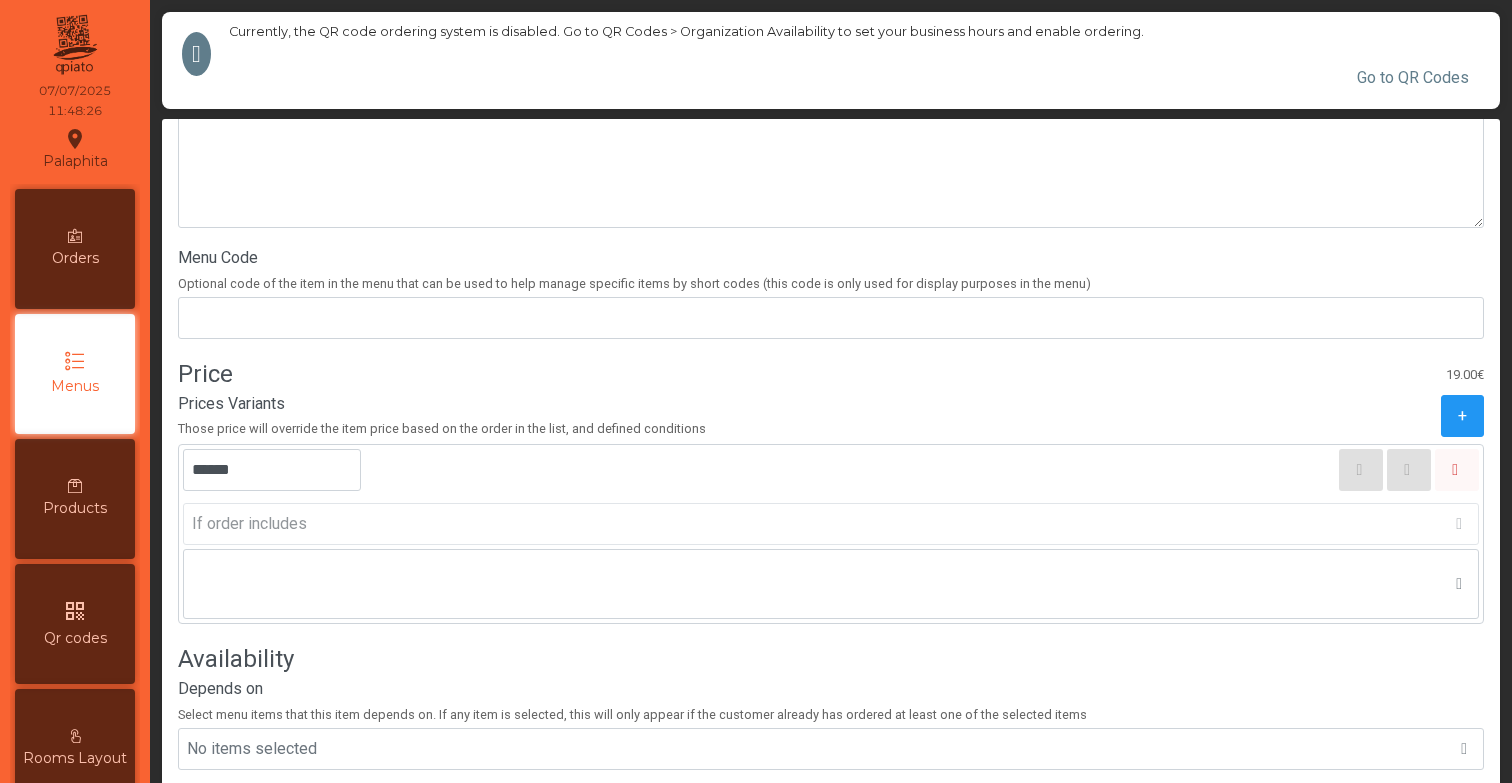 scroll, scrollTop: 574, scrollLeft: 0, axis: vertical 